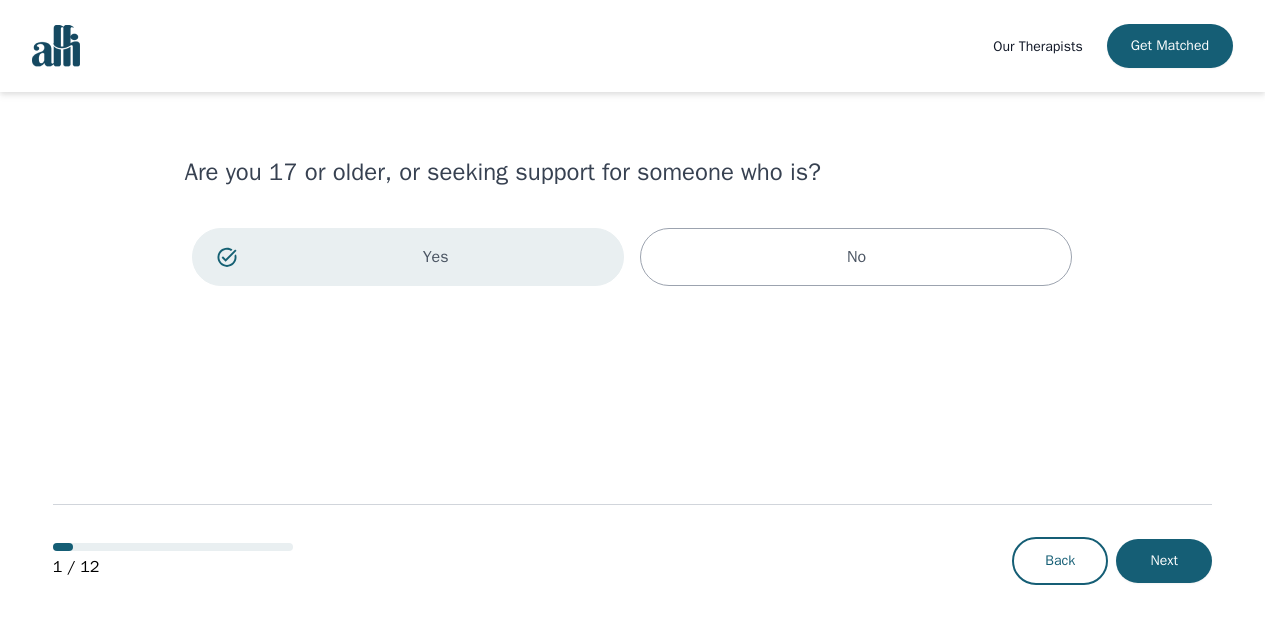 scroll, scrollTop: 0, scrollLeft: 0, axis: both 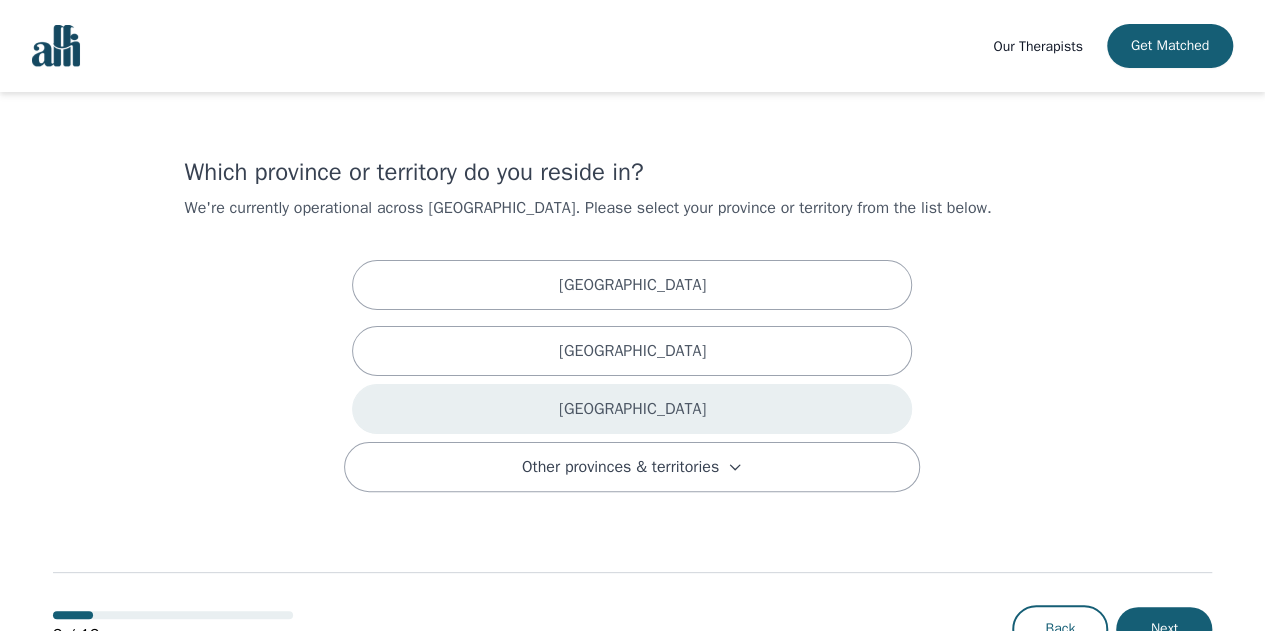 click on "[GEOGRAPHIC_DATA]" at bounding box center [632, 409] 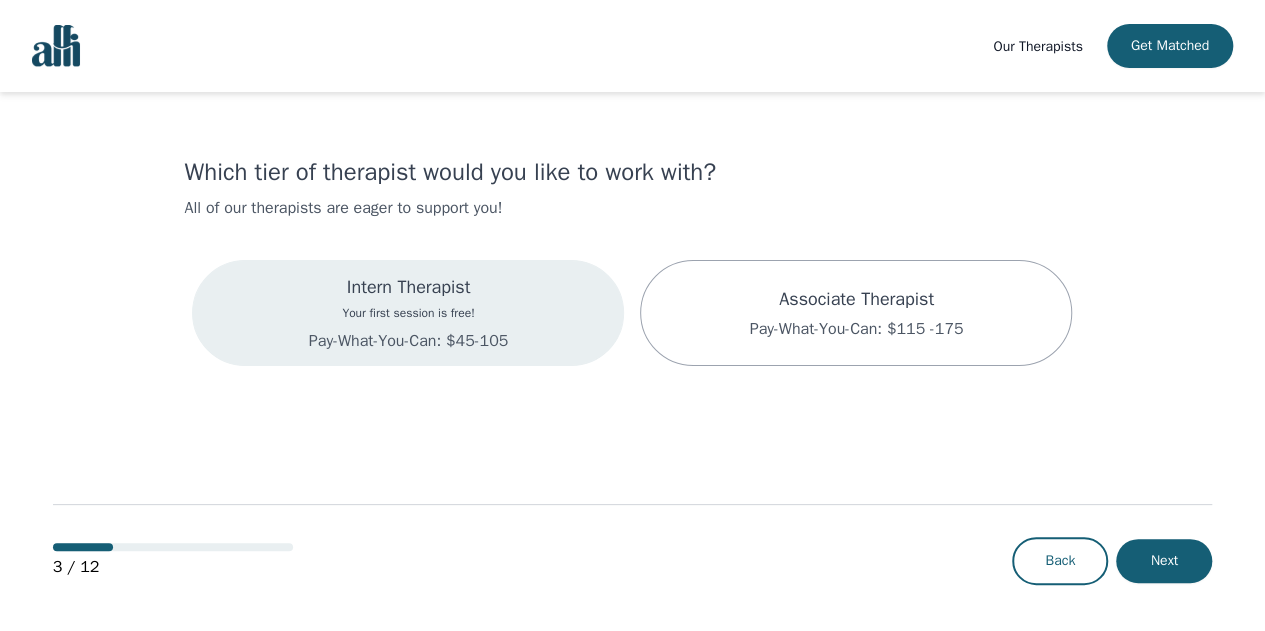 click on "Intern Therapist Your first session is free! Pay-What-You-Can: $45-105" at bounding box center [408, 313] 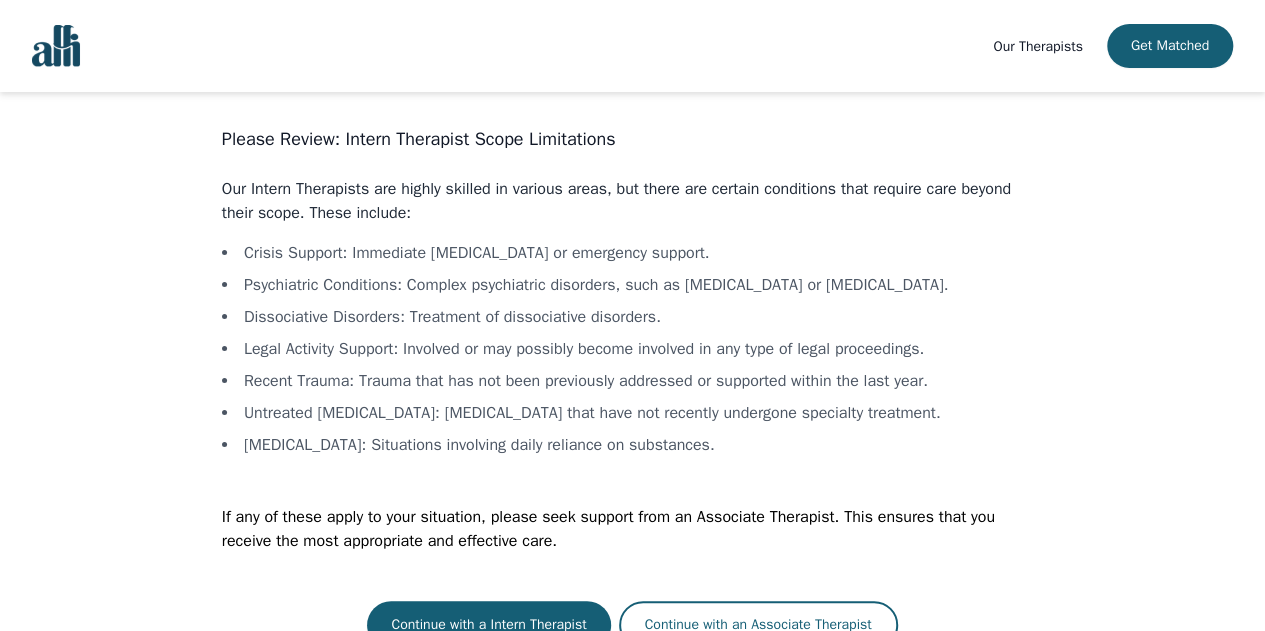 scroll, scrollTop: 56, scrollLeft: 0, axis: vertical 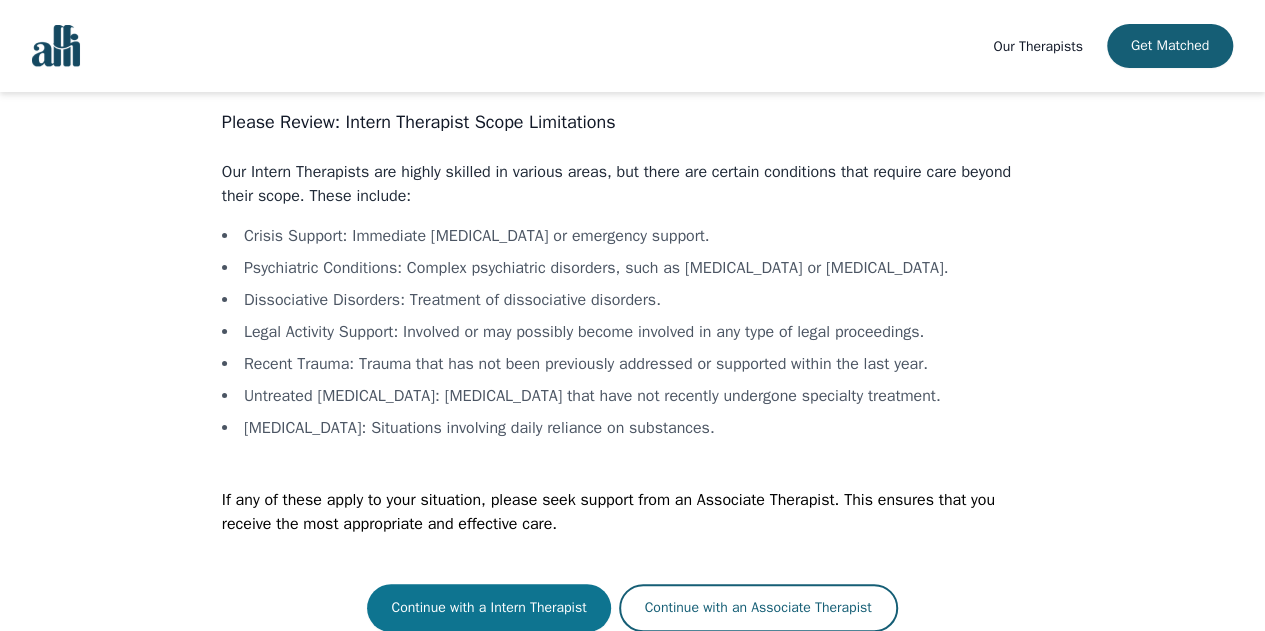 click on "Continue with a Intern Therapist" at bounding box center [488, 608] 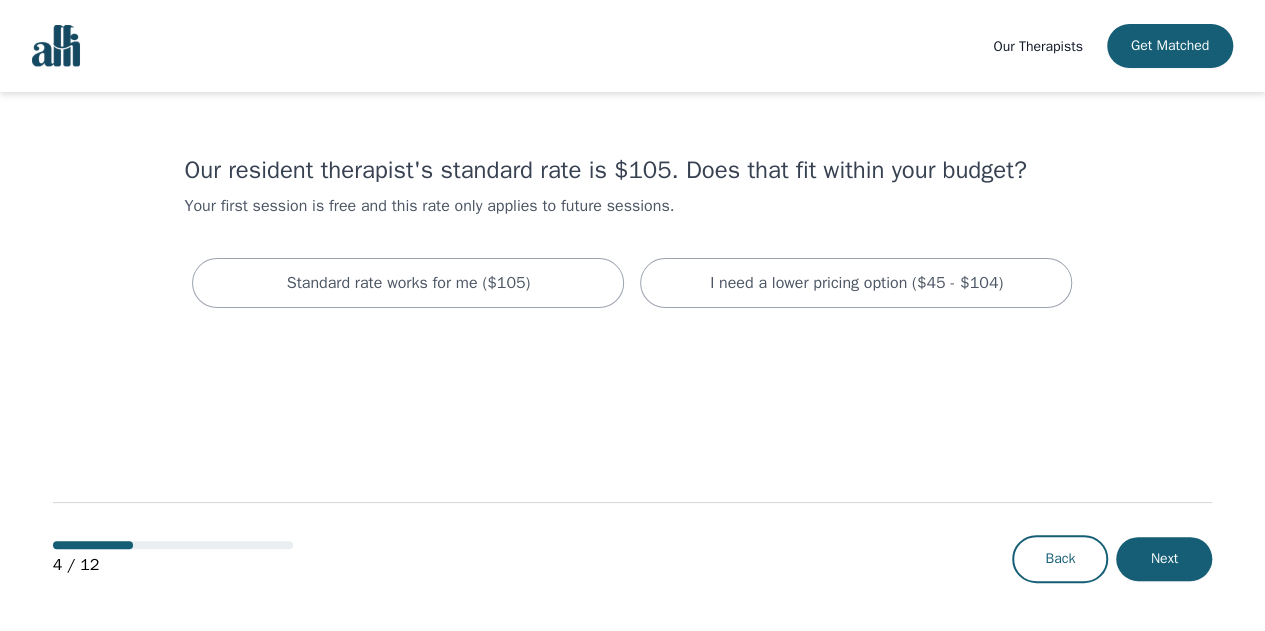 scroll, scrollTop: 0, scrollLeft: 0, axis: both 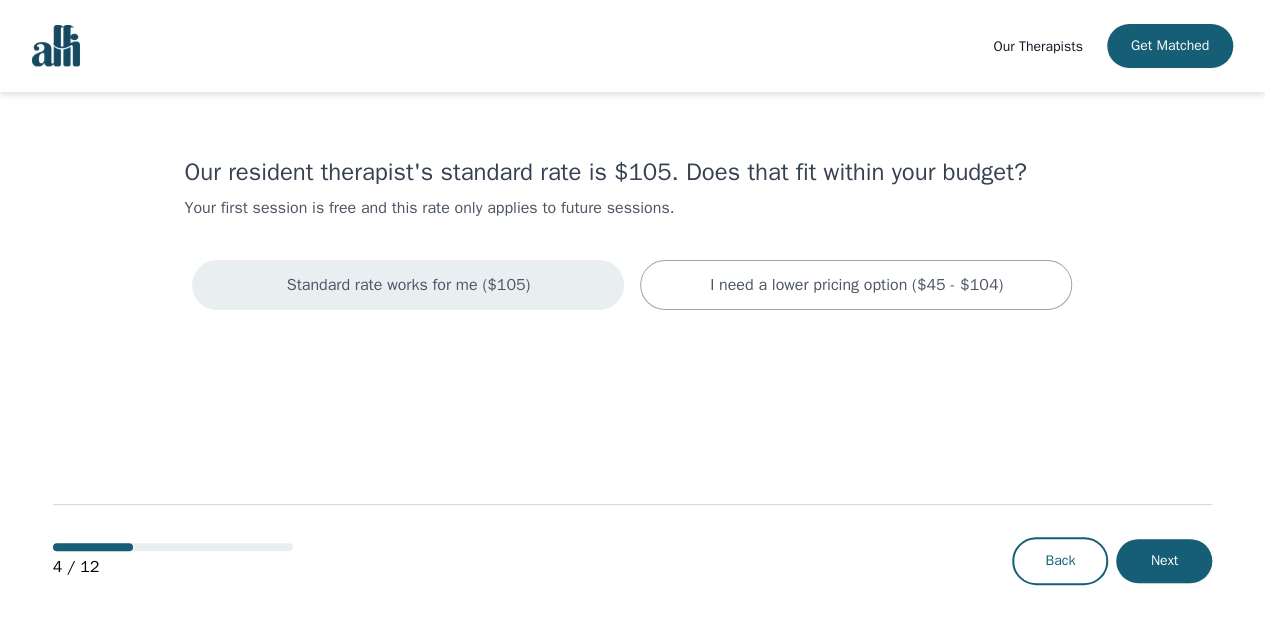 click on "Standard rate works for me ($105)" at bounding box center (409, 285) 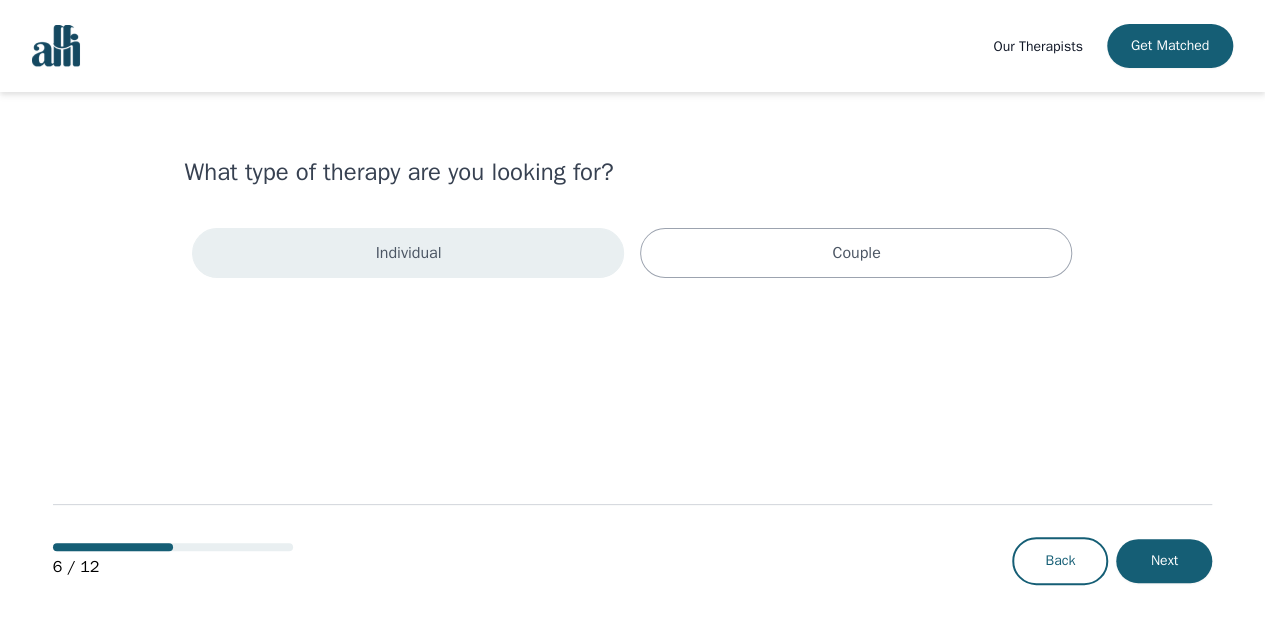 click on "Individual" at bounding box center [408, 253] 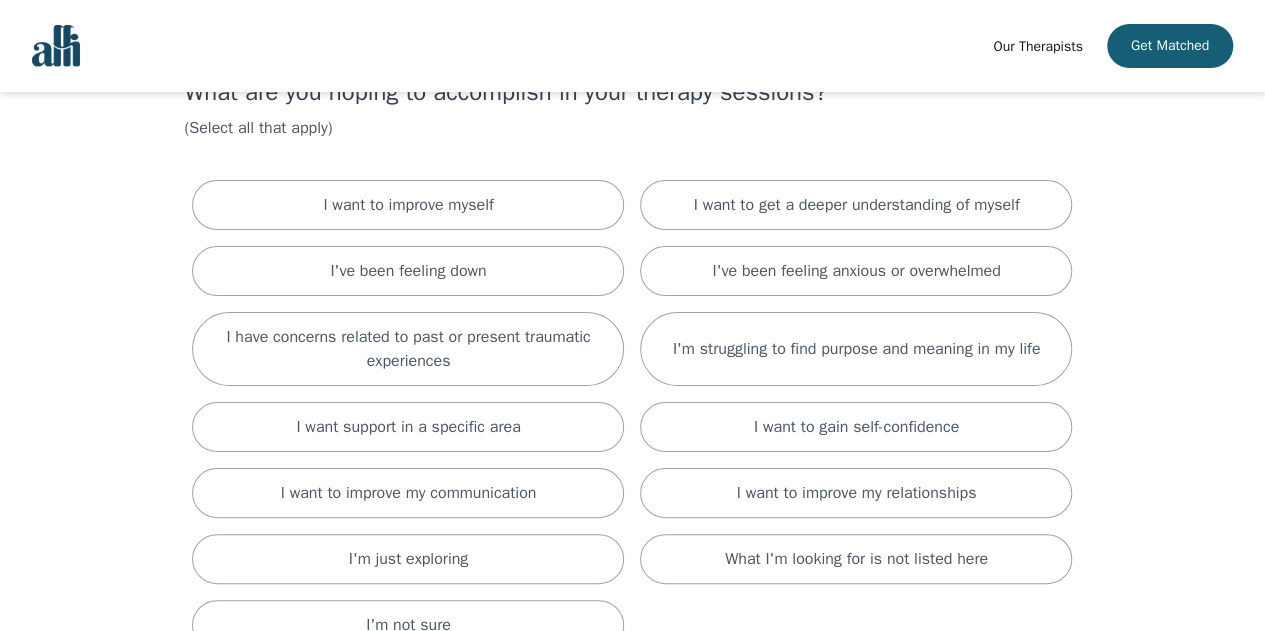 scroll, scrollTop: 111, scrollLeft: 0, axis: vertical 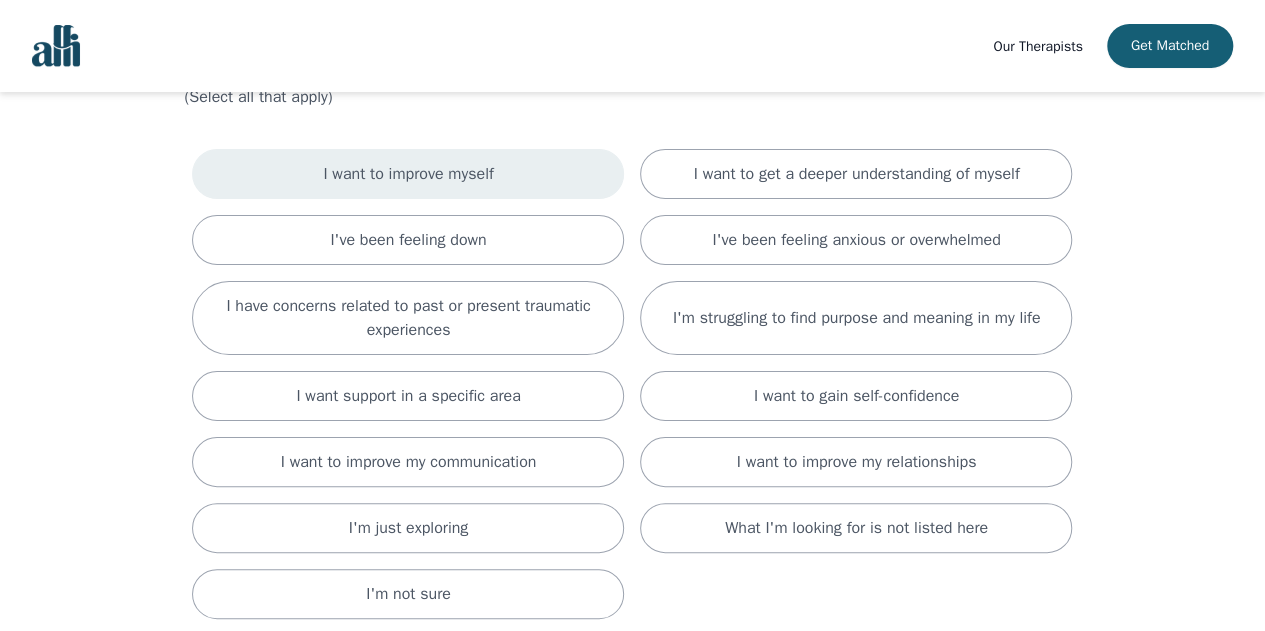 click on "I want to improve myself" at bounding box center (408, 174) 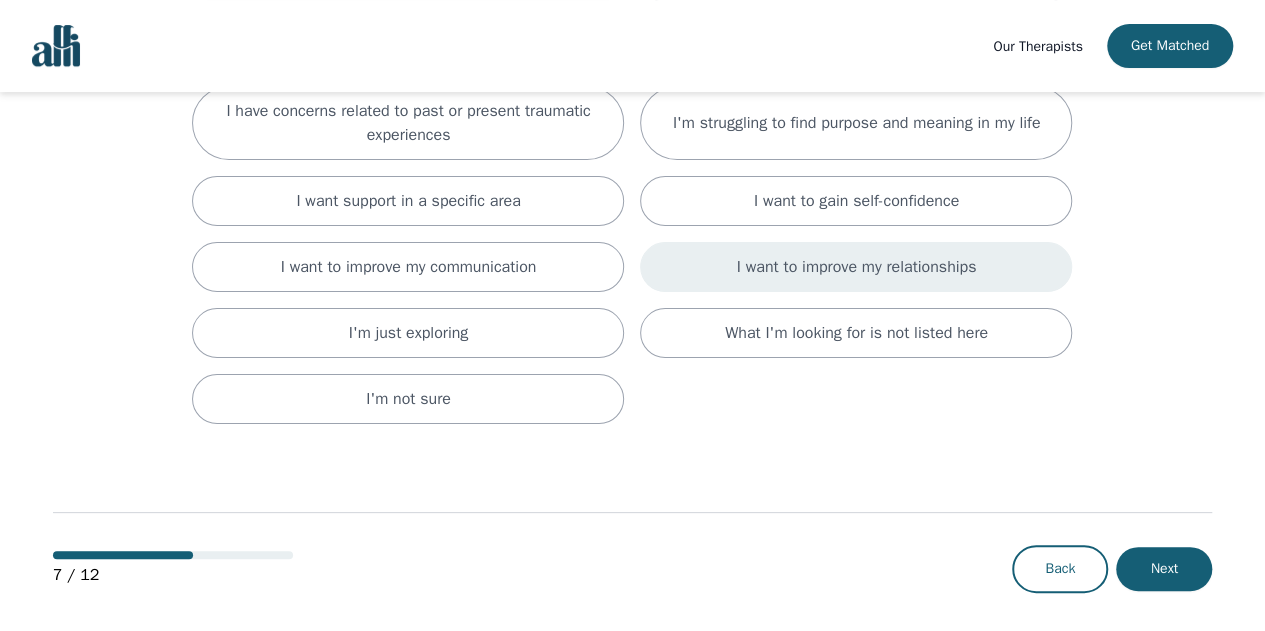 scroll, scrollTop: 319, scrollLeft: 0, axis: vertical 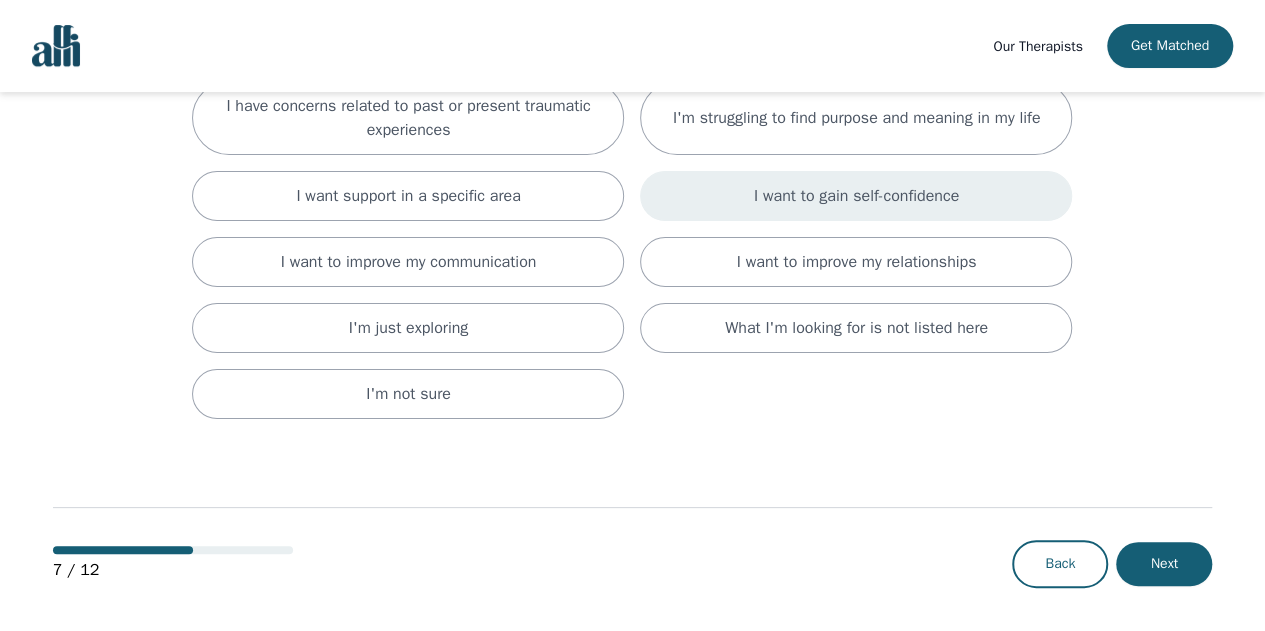 click on "I want to gain self-confidence" at bounding box center (856, 196) 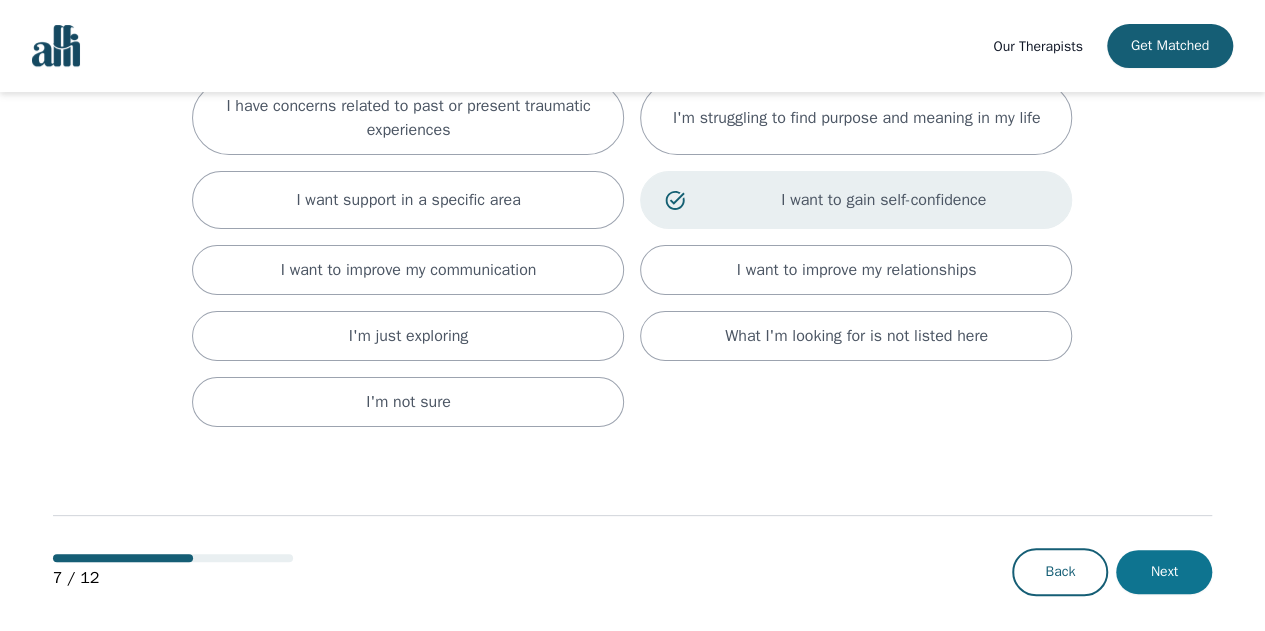click on "Next" at bounding box center (1164, 572) 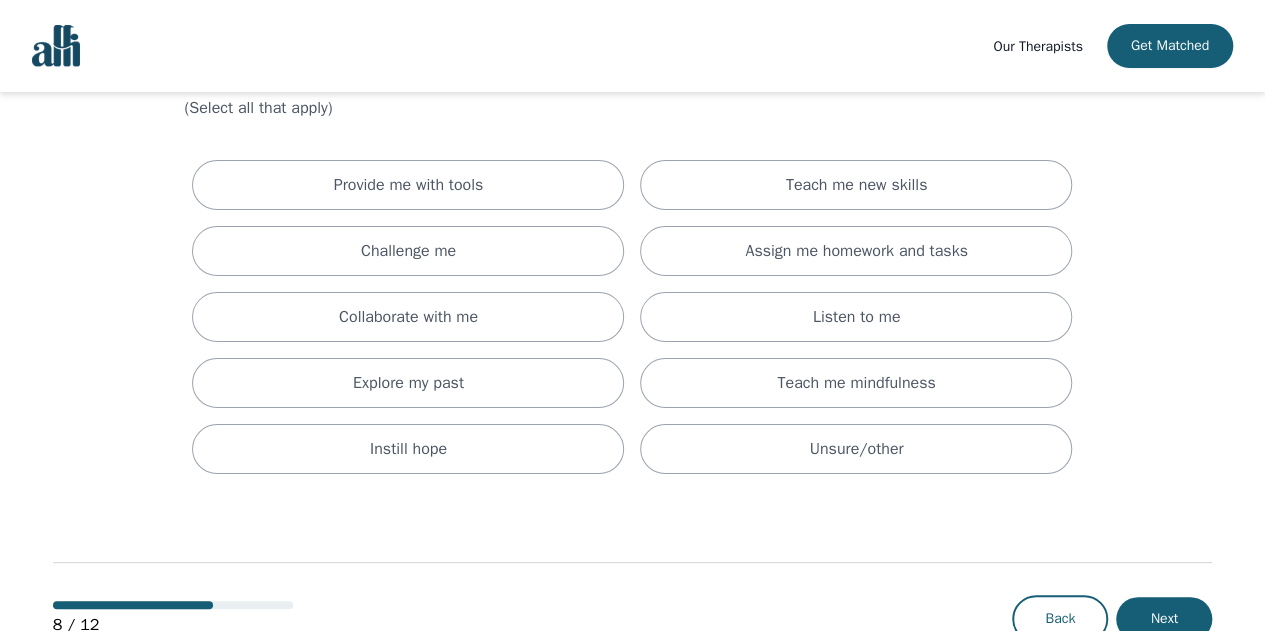 scroll, scrollTop: 156, scrollLeft: 0, axis: vertical 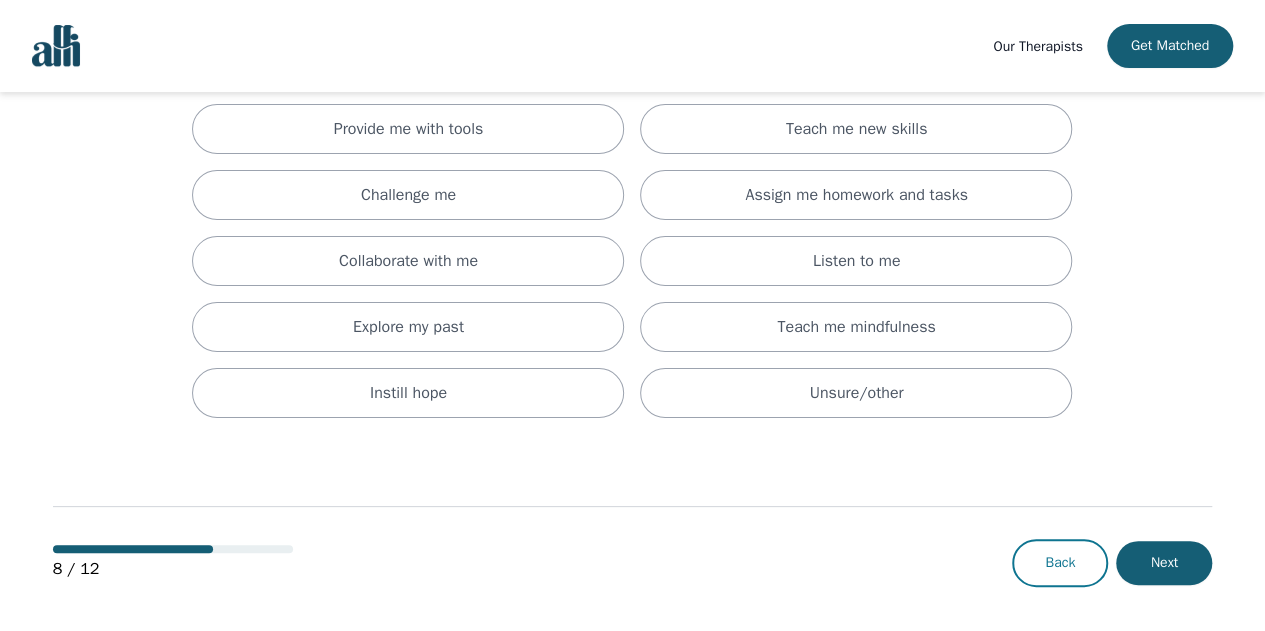 click on "Back" at bounding box center [1060, 563] 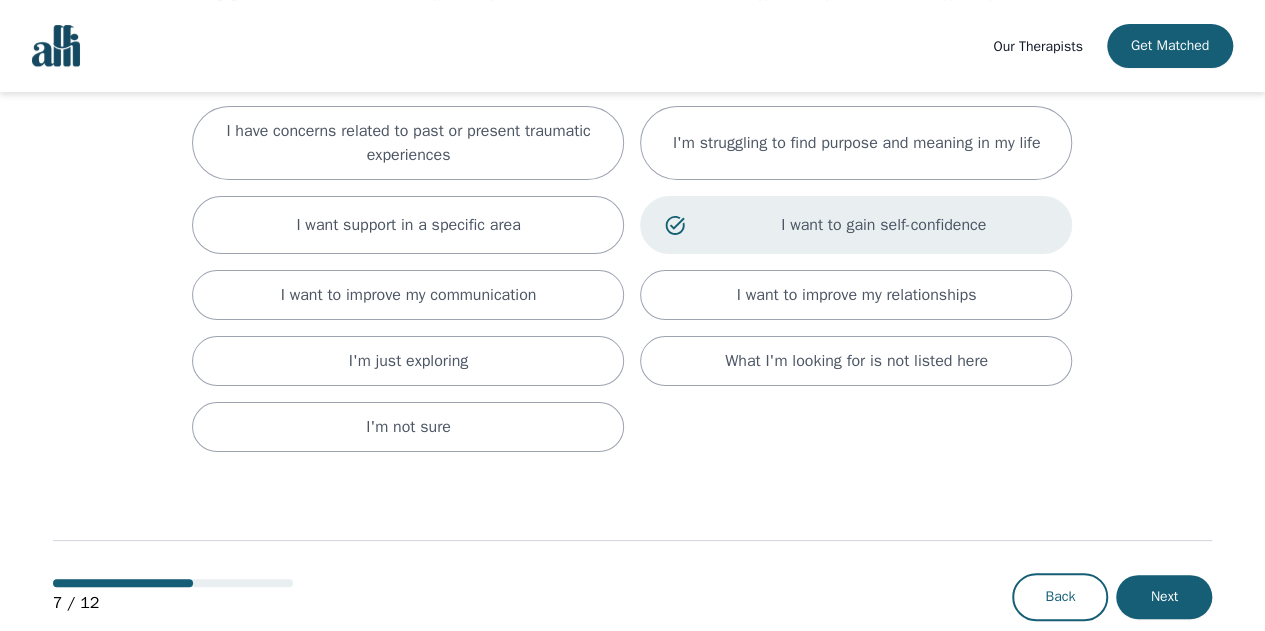 scroll, scrollTop: 300, scrollLeft: 0, axis: vertical 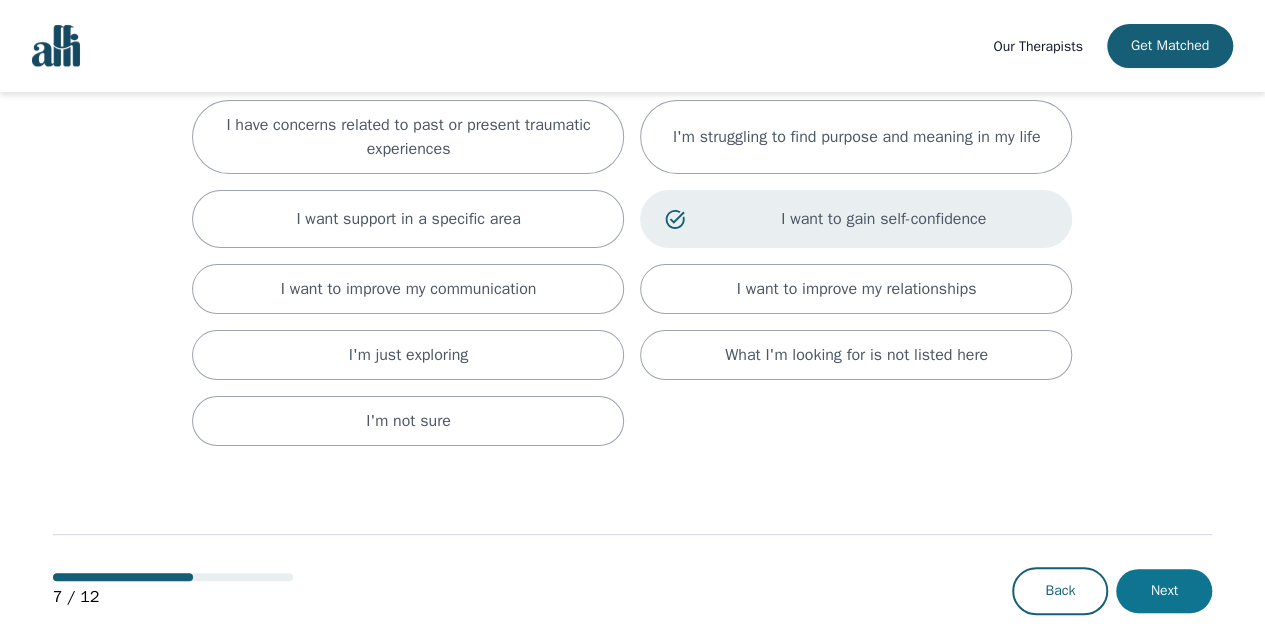 click on "Next" at bounding box center (1164, 591) 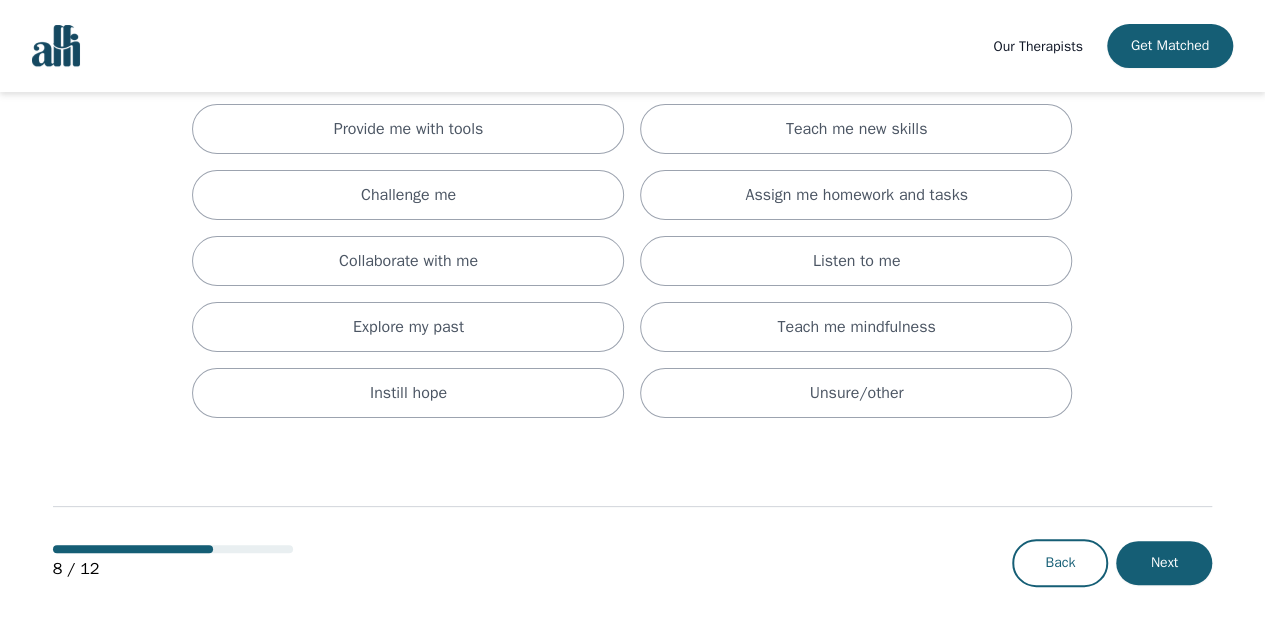 scroll, scrollTop: 156, scrollLeft: 0, axis: vertical 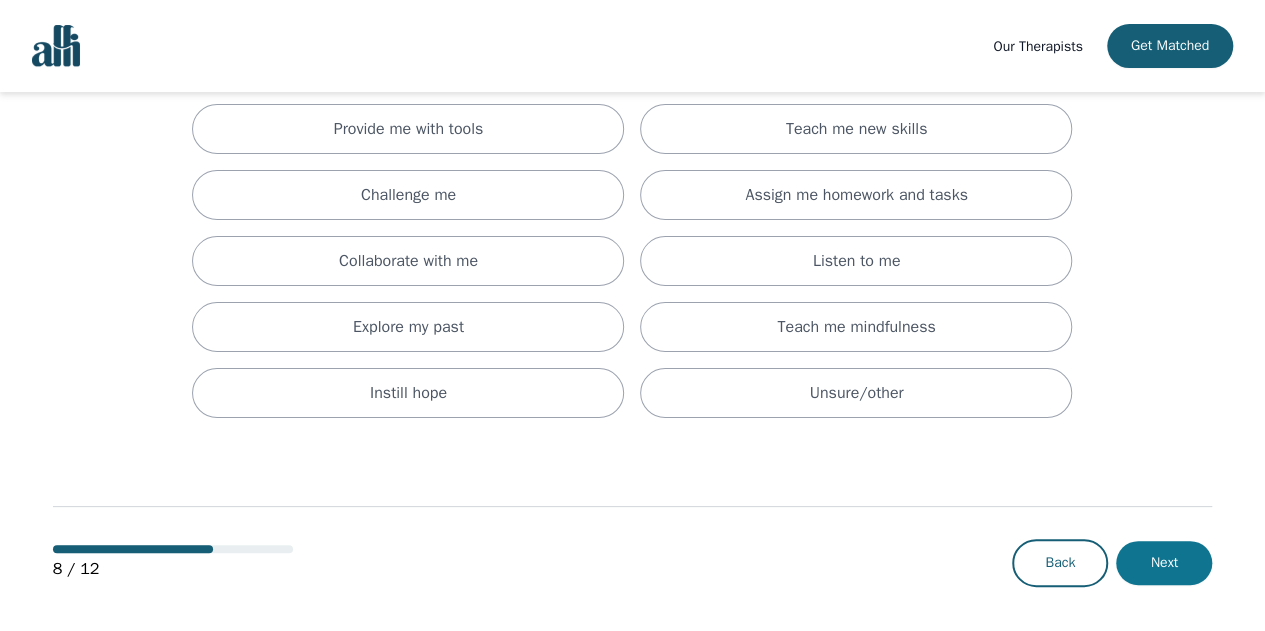 click on "Next" at bounding box center [1164, 563] 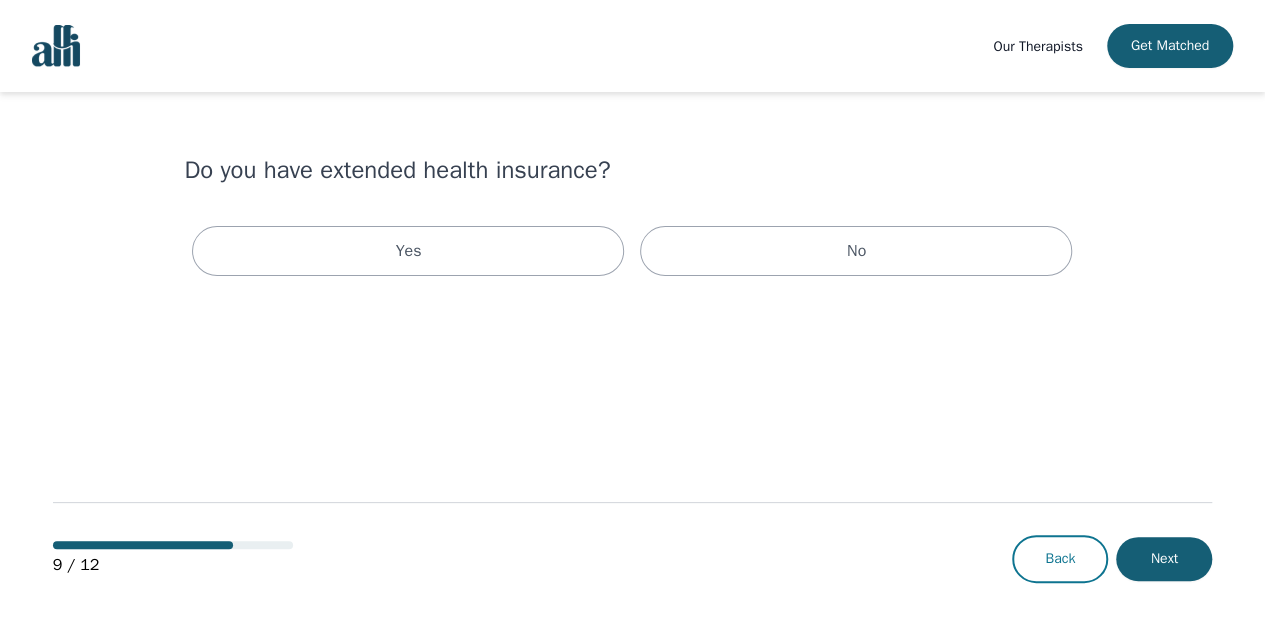 scroll, scrollTop: 0, scrollLeft: 0, axis: both 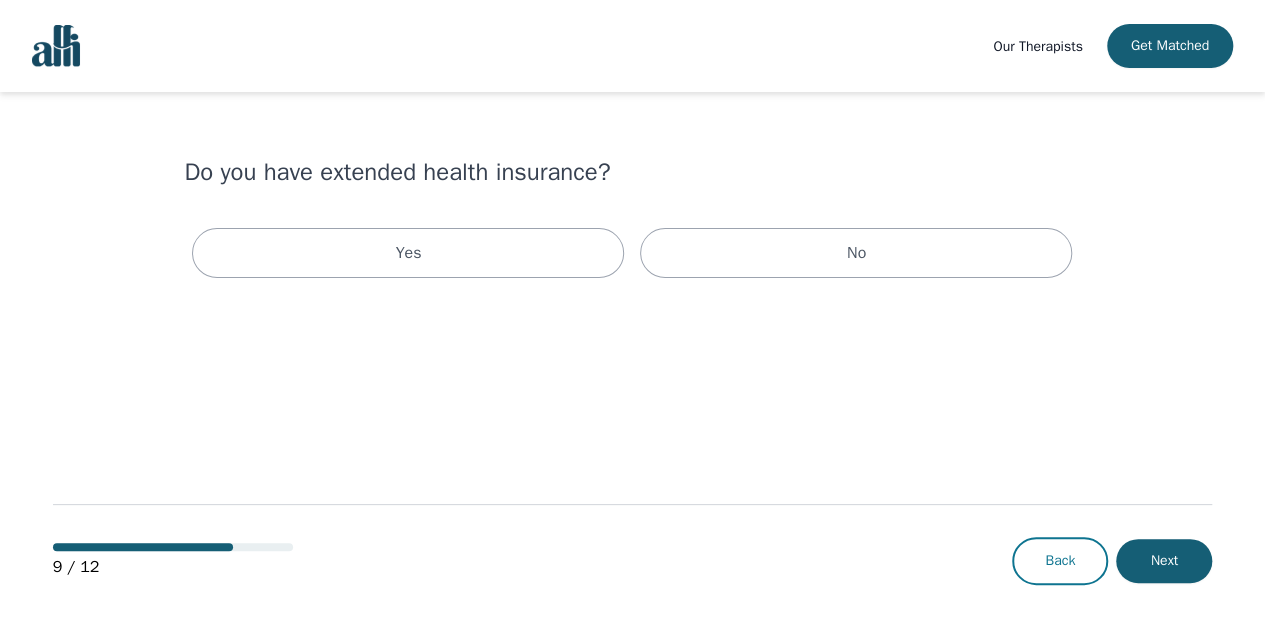 click on "Back" at bounding box center (1060, 561) 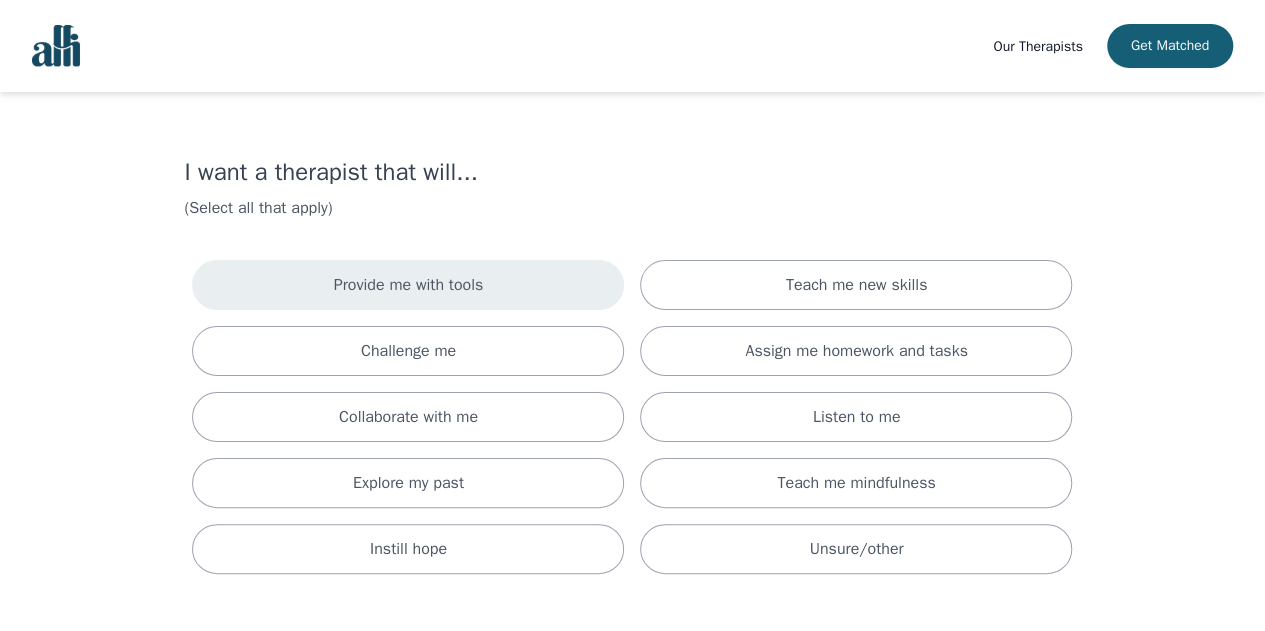 click on "Provide me with tools" at bounding box center (408, 285) 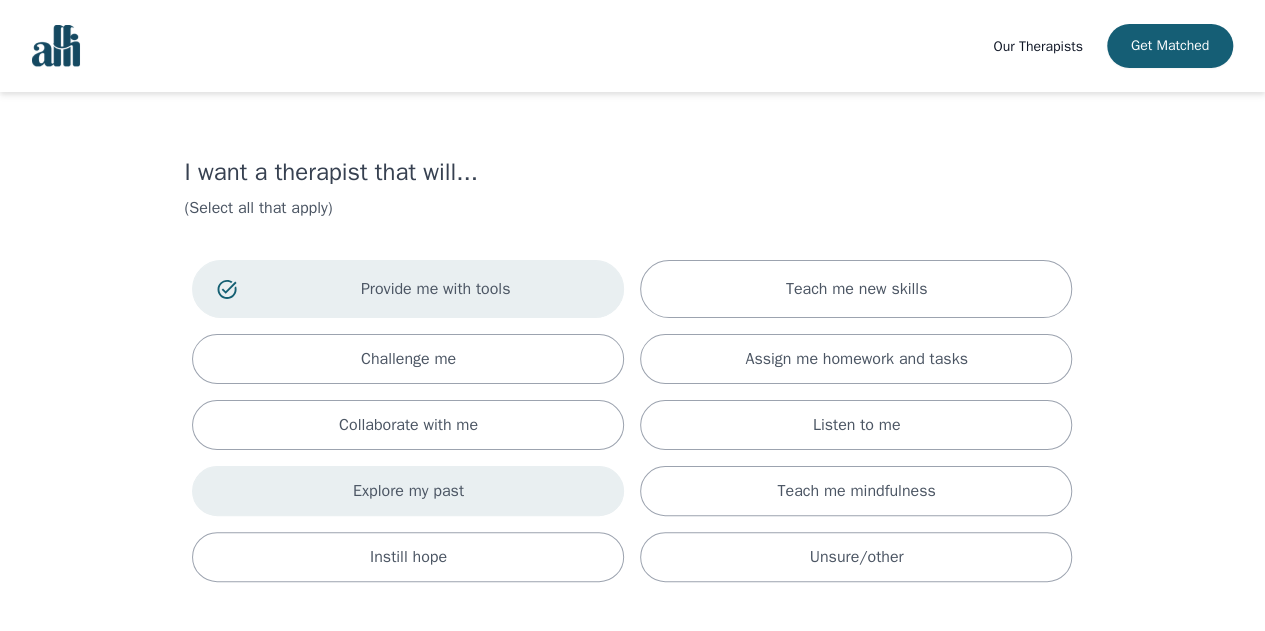 click on "Explore my past" at bounding box center [408, 491] 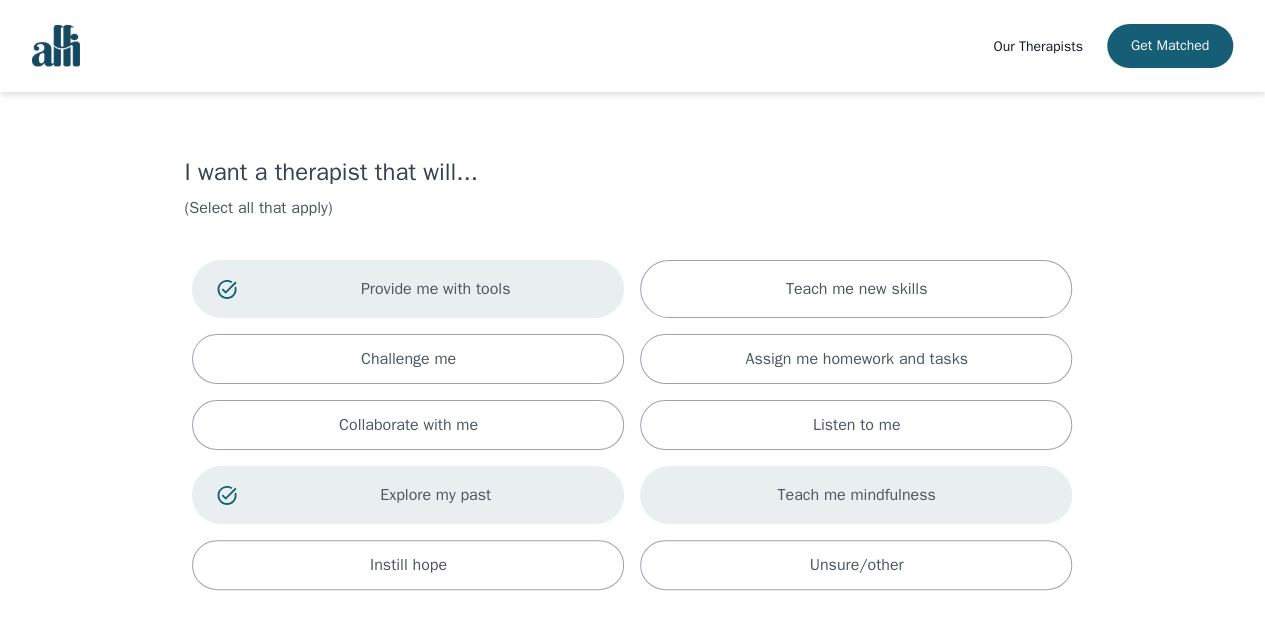 click on "Teach me mindfulness" at bounding box center (856, 495) 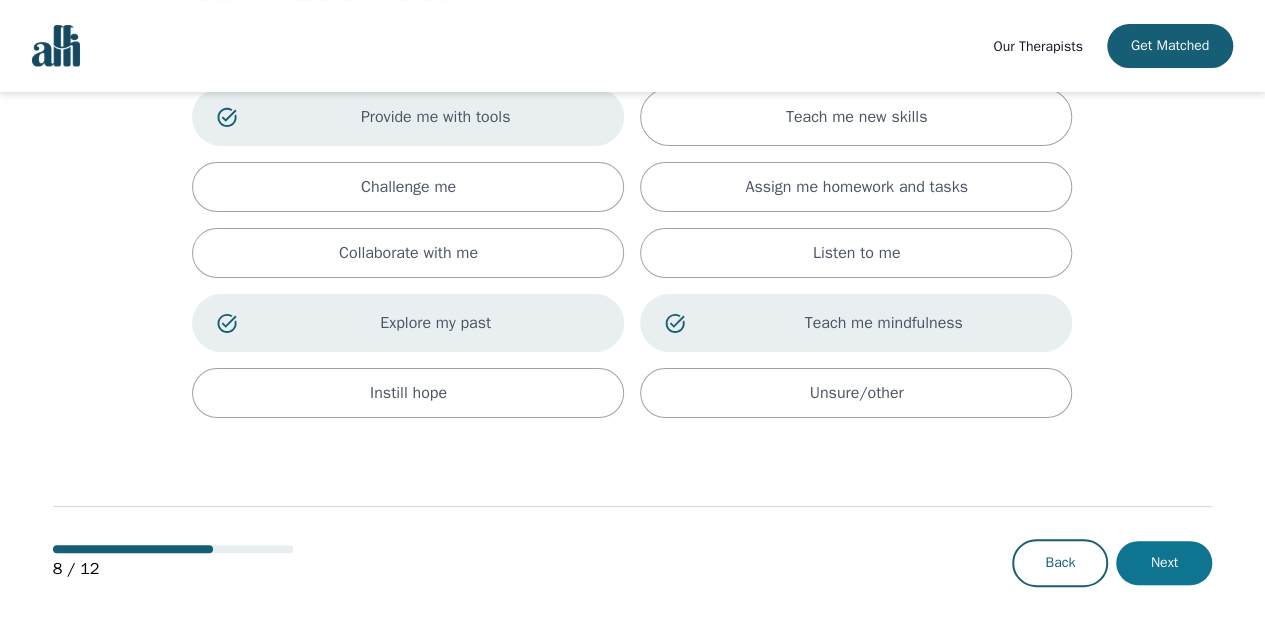 click on "Next" at bounding box center [1164, 563] 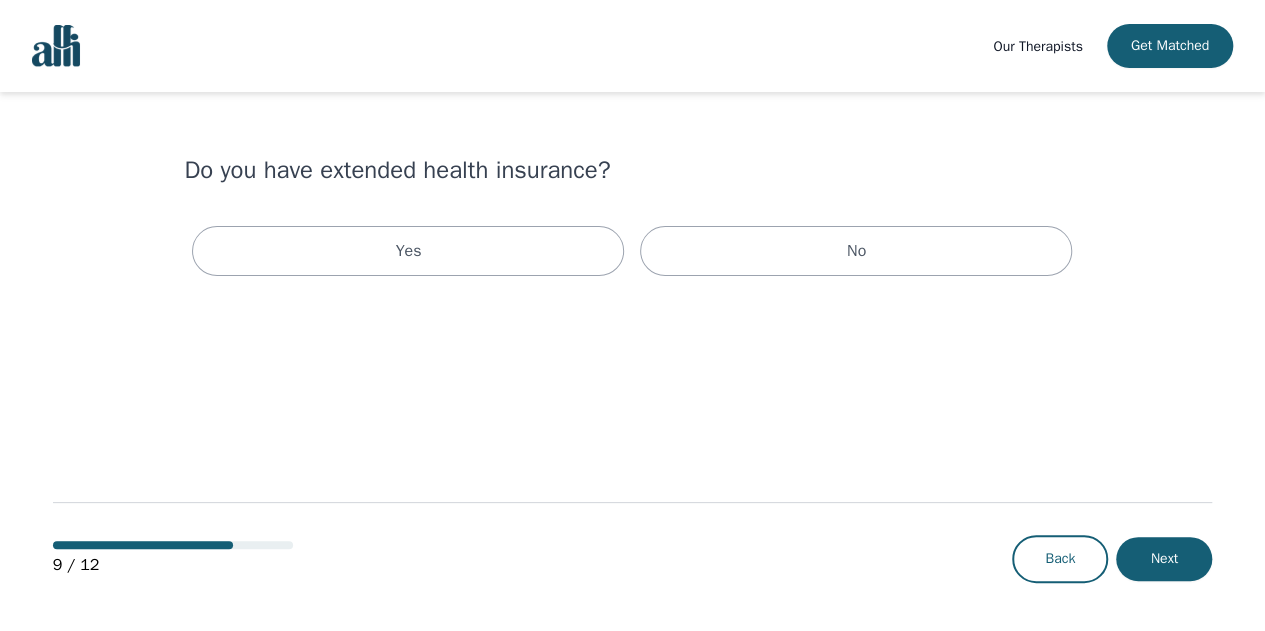 scroll, scrollTop: 0, scrollLeft: 0, axis: both 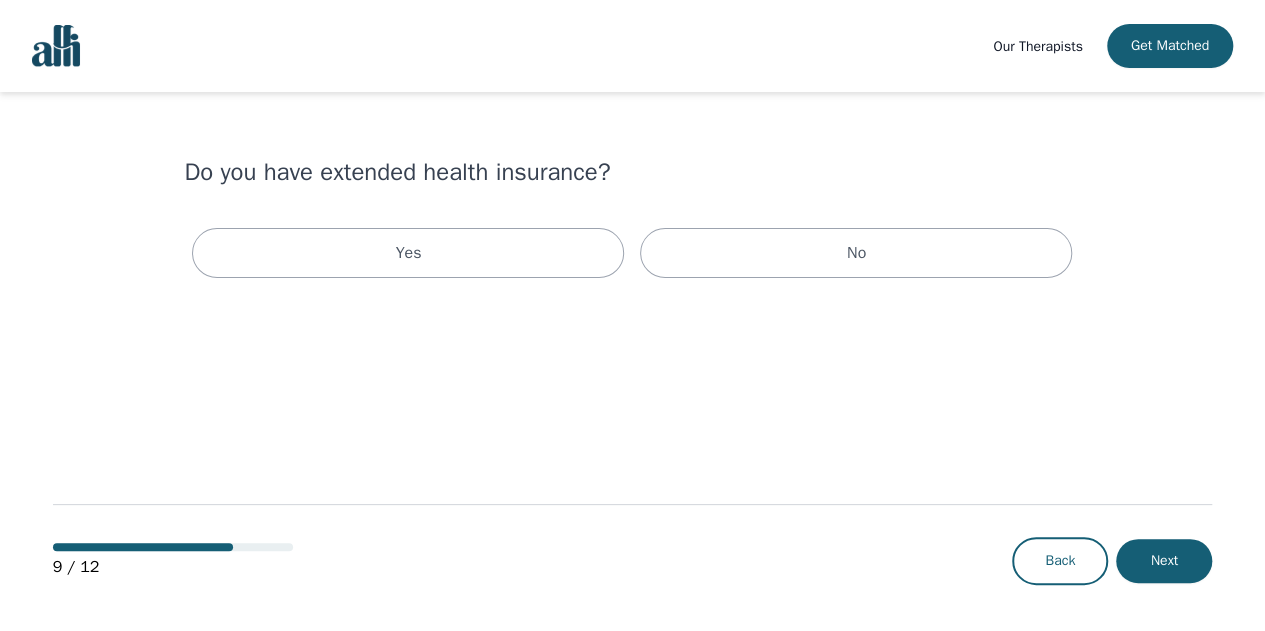 drag, startPoint x: 759, startPoint y: 239, endPoint x: 983, endPoint y: 372, distance: 260.50912 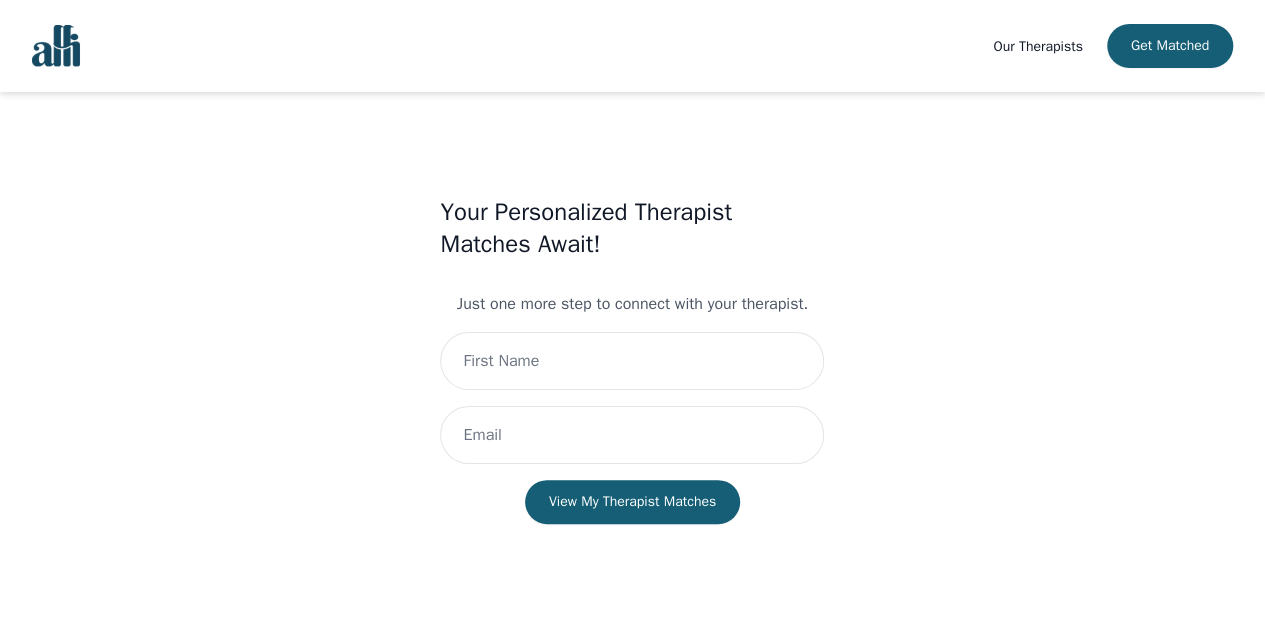 click at bounding box center [56, 46] 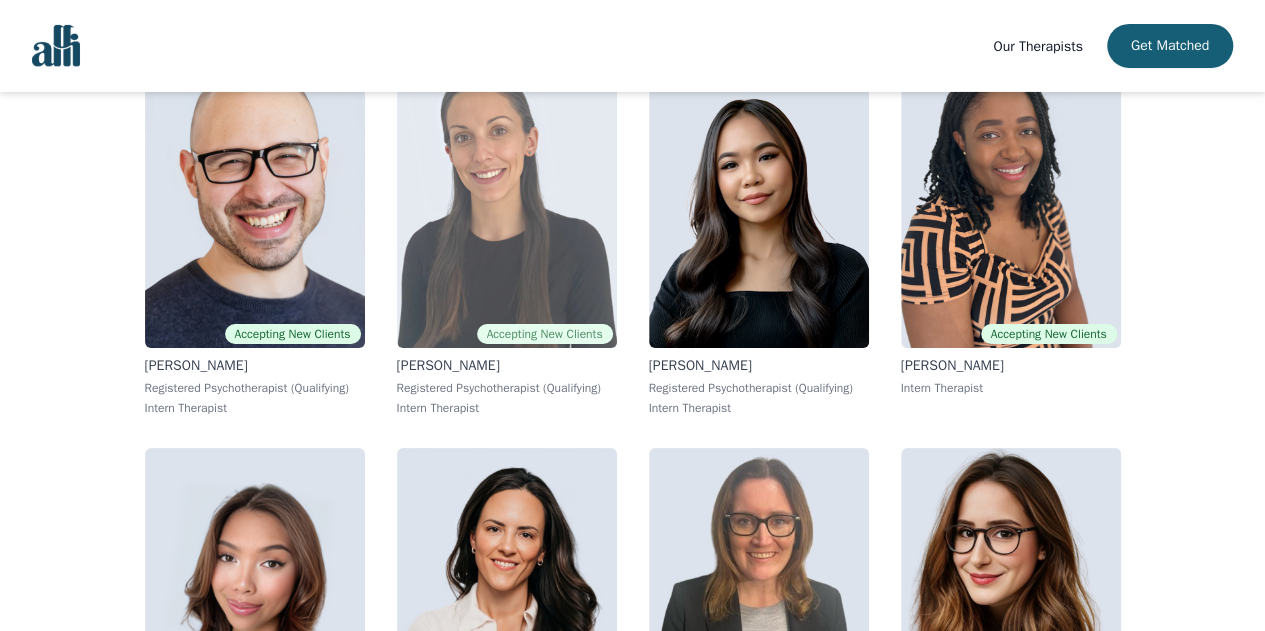 scroll, scrollTop: 14806, scrollLeft: 0, axis: vertical 